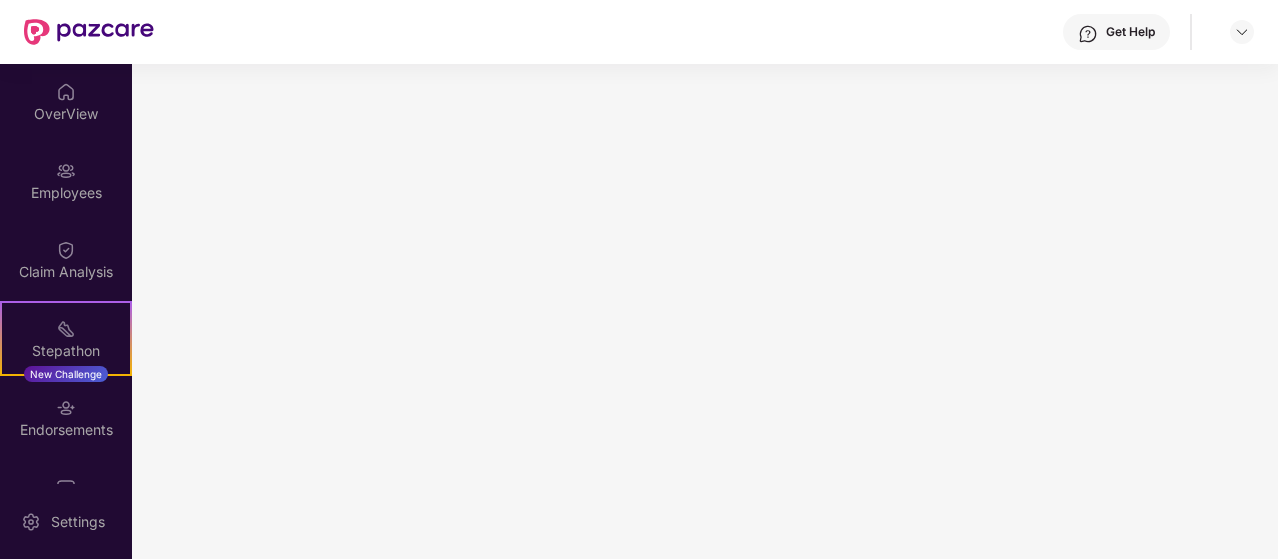 scroll, scrollTop: 0, scrollLeft: 0, axis: both 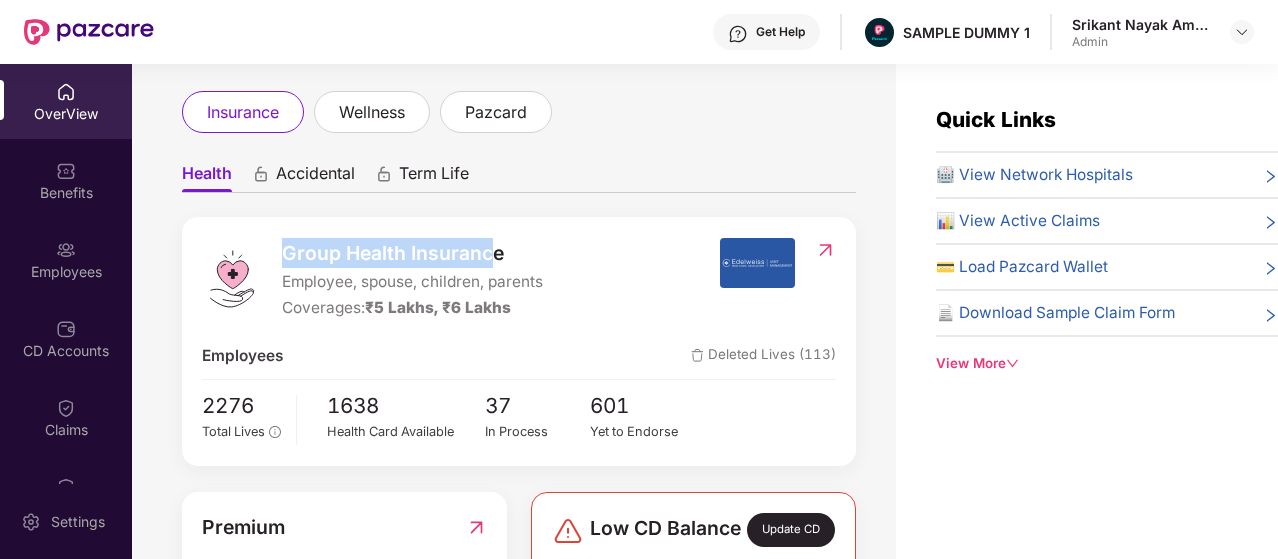 drag, startPoint x: 284, startPoint y: 251, endPoint x: 491, endPoint y: 258, distance: 207.11832 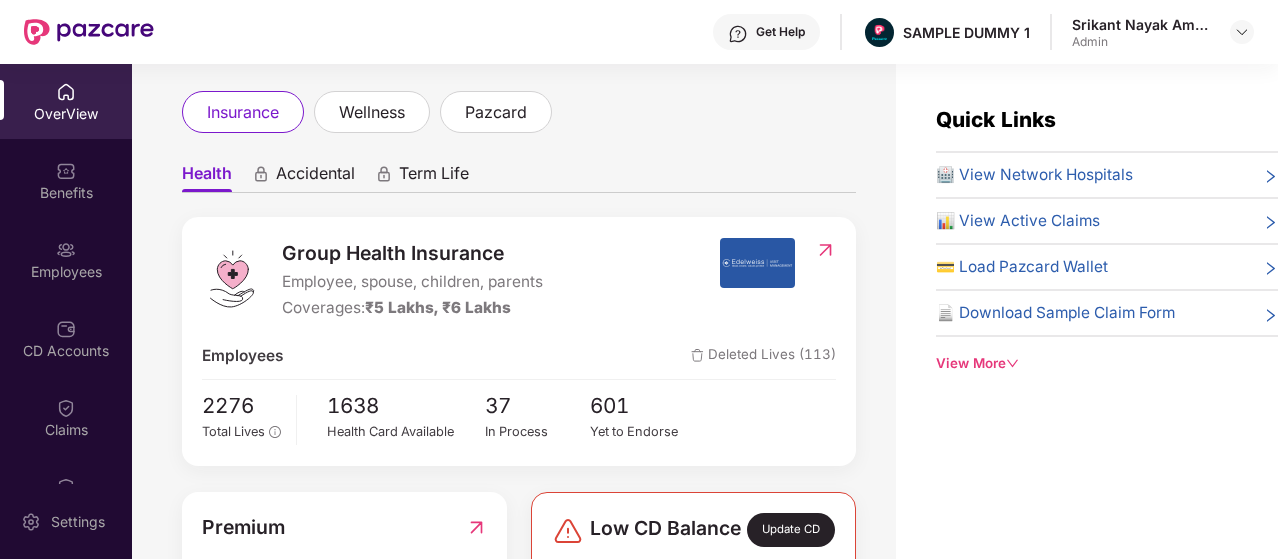 click on "Group Health Insurance Employee, spouse, children, parents Coverages:  ₹5 Lakhs, ₹6 Lakhs" at bounding box center [460, 279] 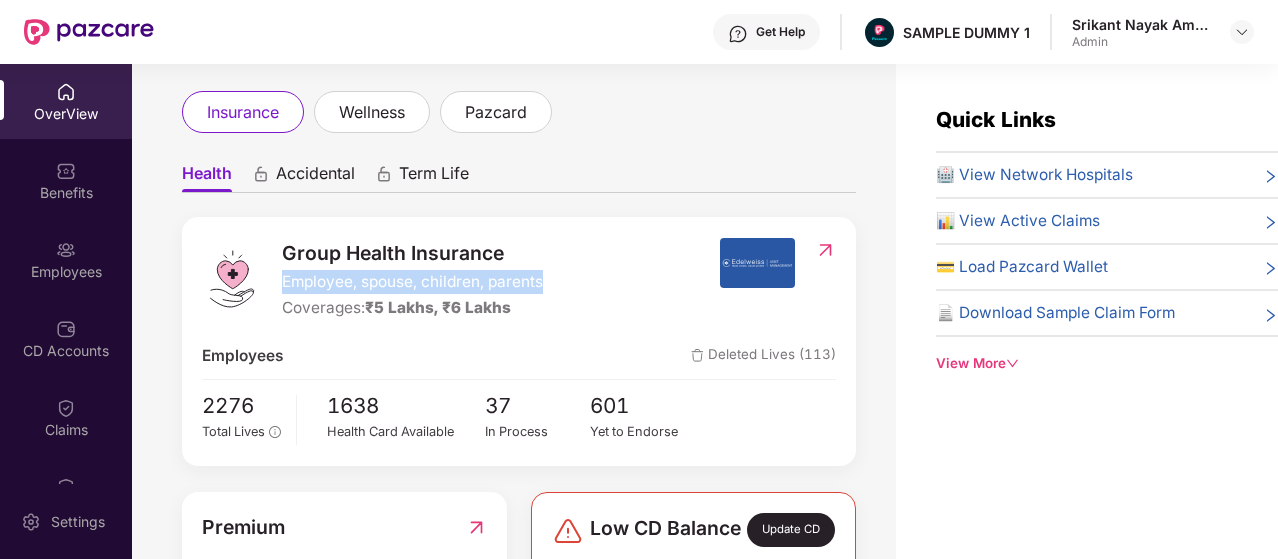 drag, startPoint x: 285, startPoint y: 281, endPoint x: 545, endPoint y: 286, distance: 260.04807 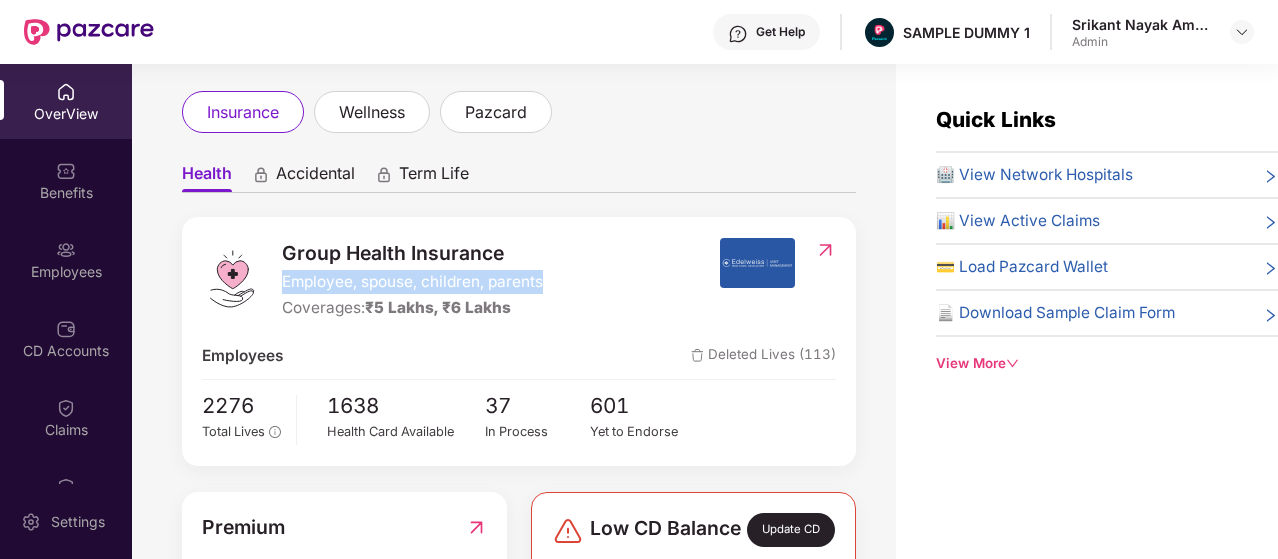 click on "Group Health Insurance Employee, spouse, children, parents Coverages:  ₹5 Lakhs, ₹6 Lakhs" at bounding box center (460, 279) 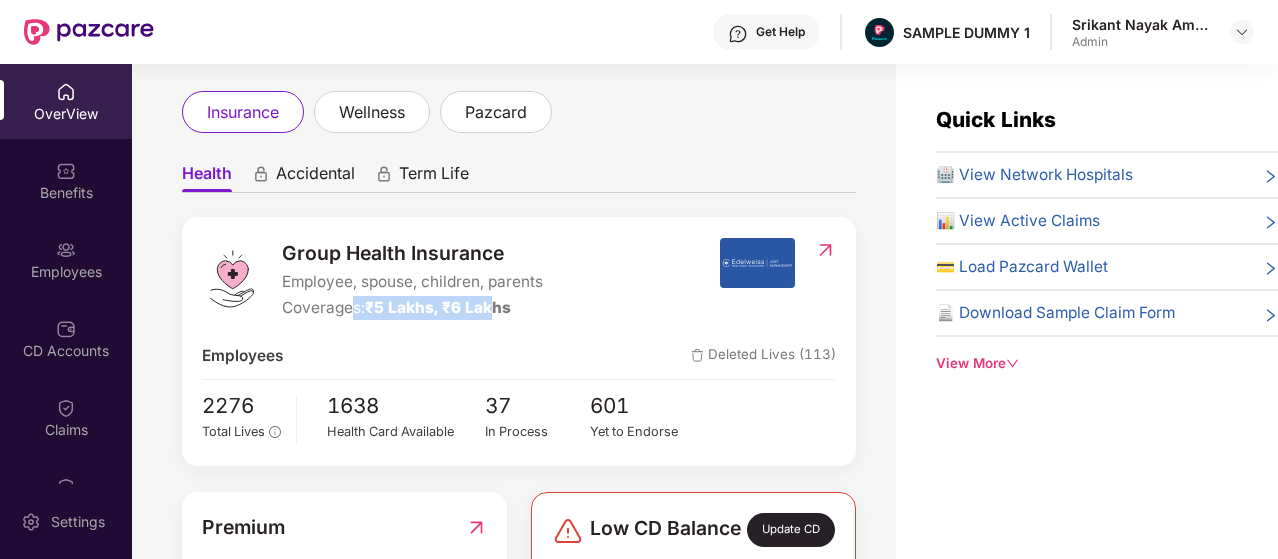 drag, startPoint x: 356, startPoint y: 313, endPoint x: 500, endPoint y: 313, distance: 144 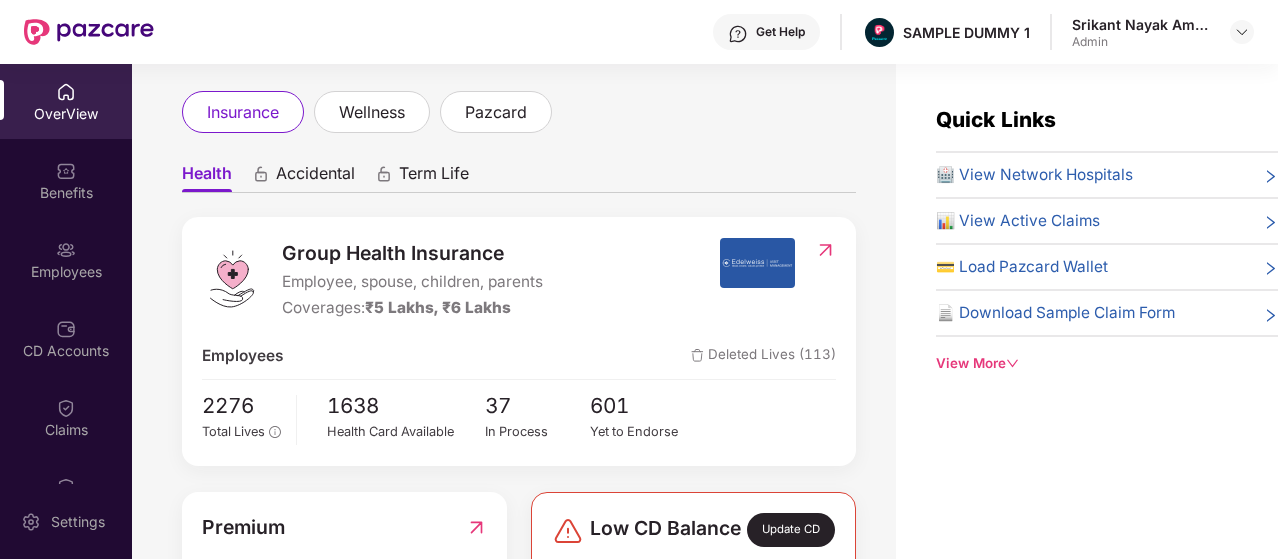 click on "Accidental" at bounding box center [315, 177] 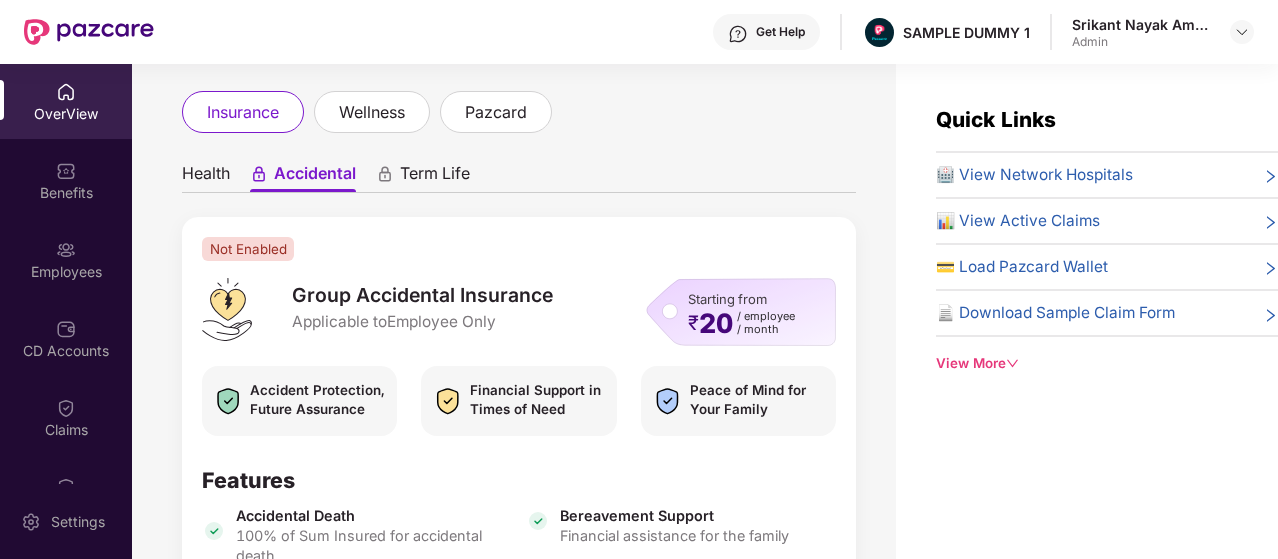 click on "Term Life" at bounding box center [435, 177] 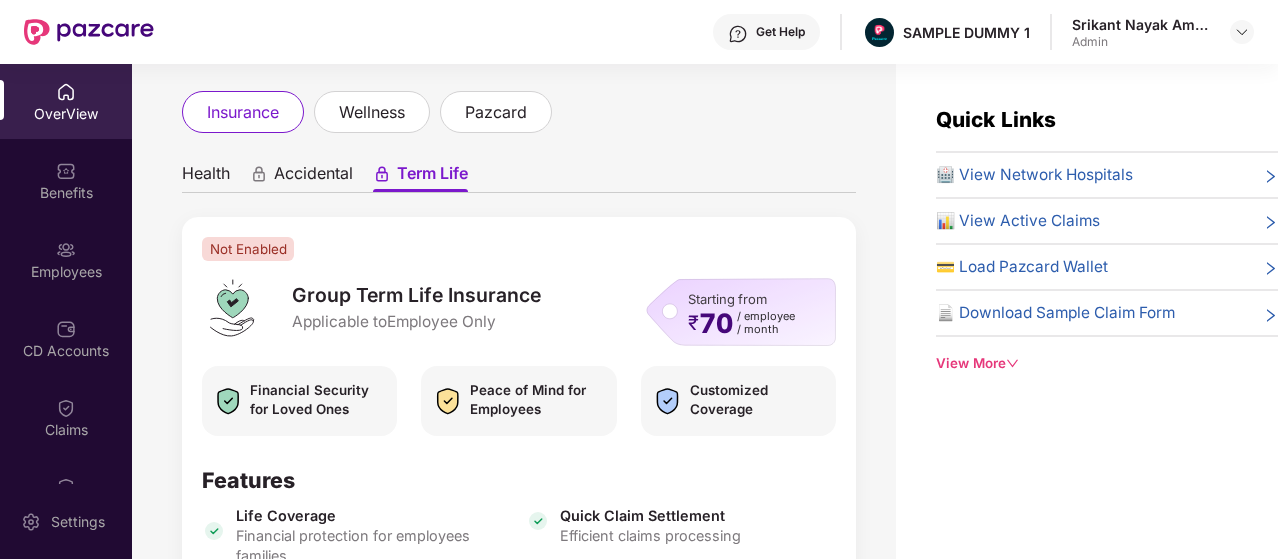 click on "Accidental" at bounding box center (313, 177) 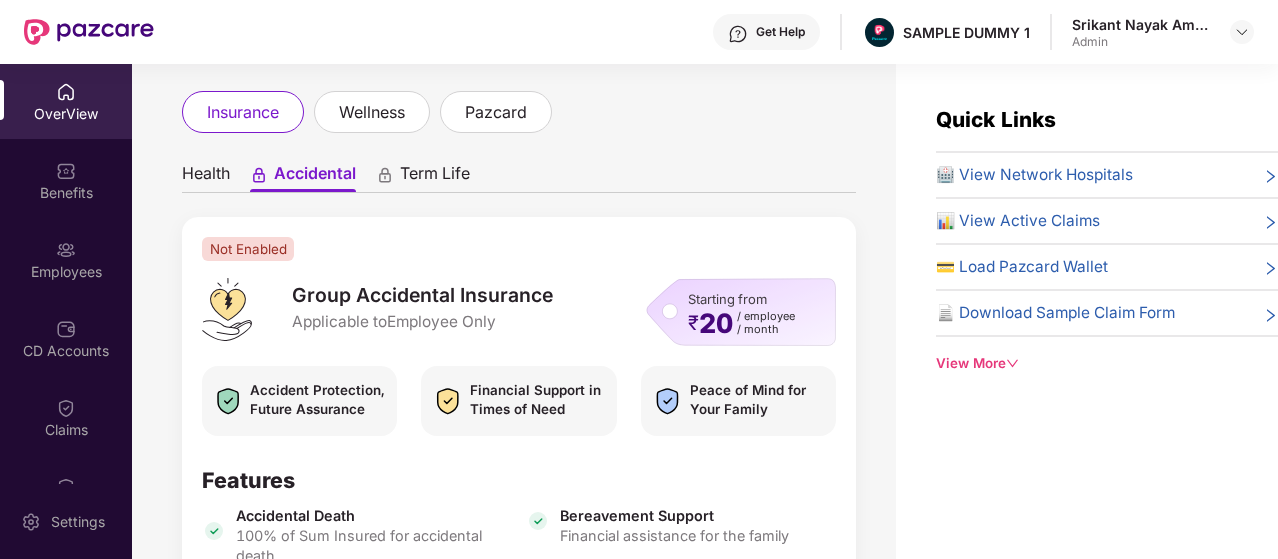 click on "Health   Accidental   Term Life" at bounding box center [519, 173] 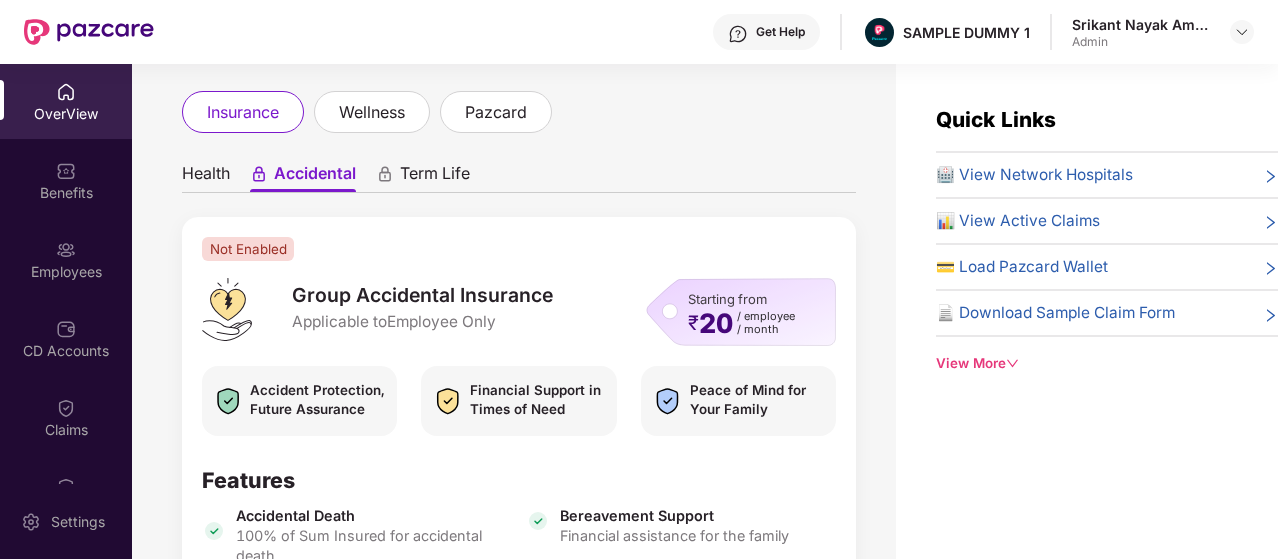click on "Health" at bounding box center [206, 177] 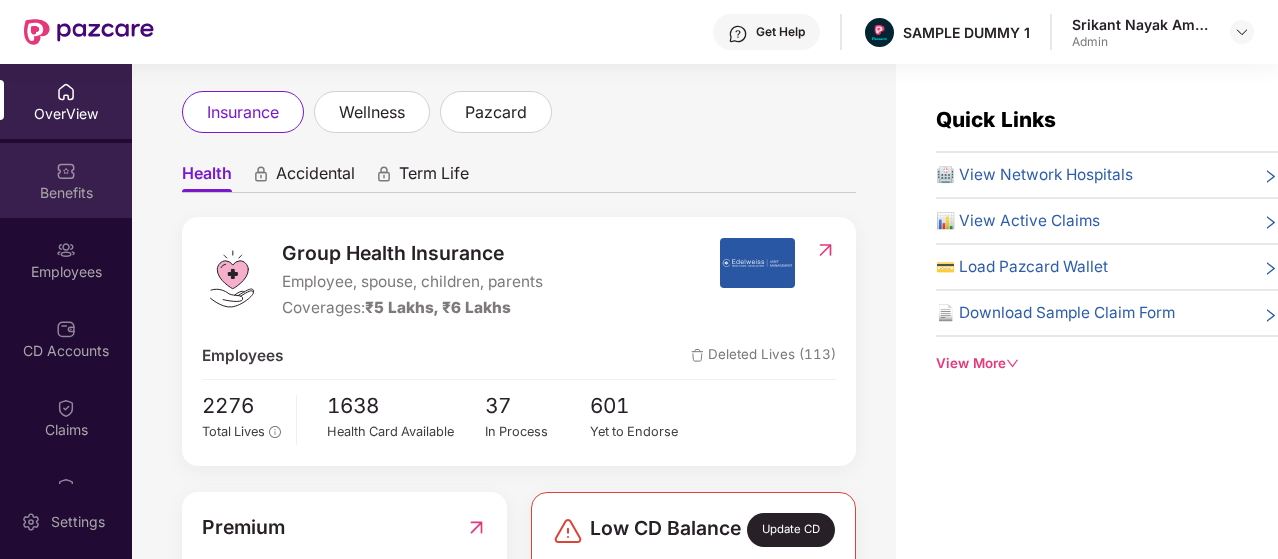click on "Benefits" at bounding box center [66, 180] 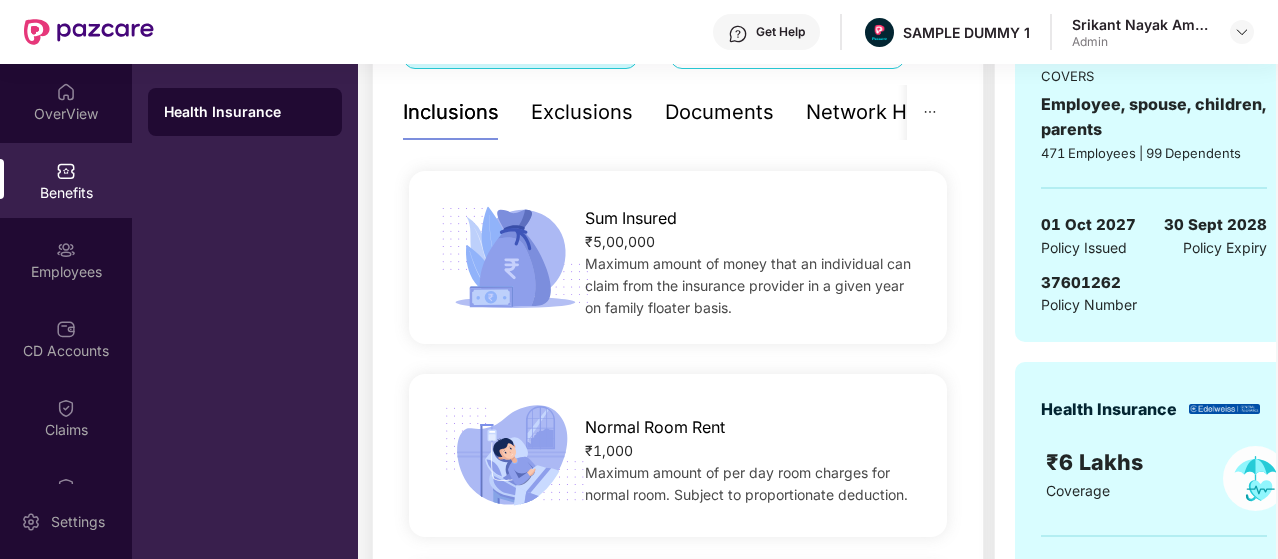 scroll, scrollTop: 300, scrollLeft: 0, axis: vertical 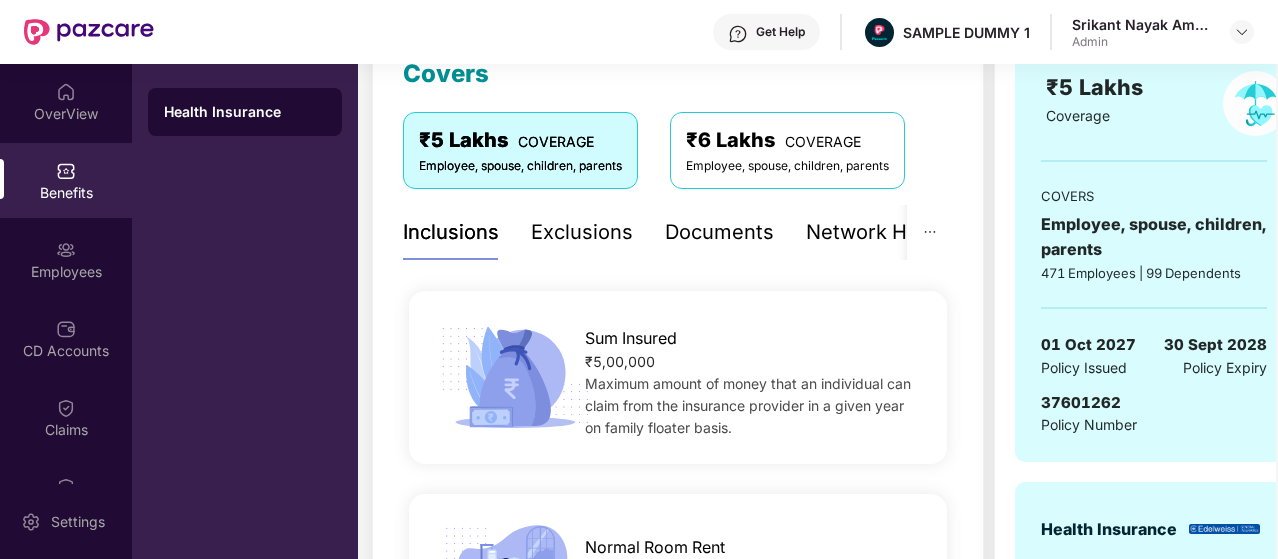 click on "Exclusions" at bounding box center (582, 232) 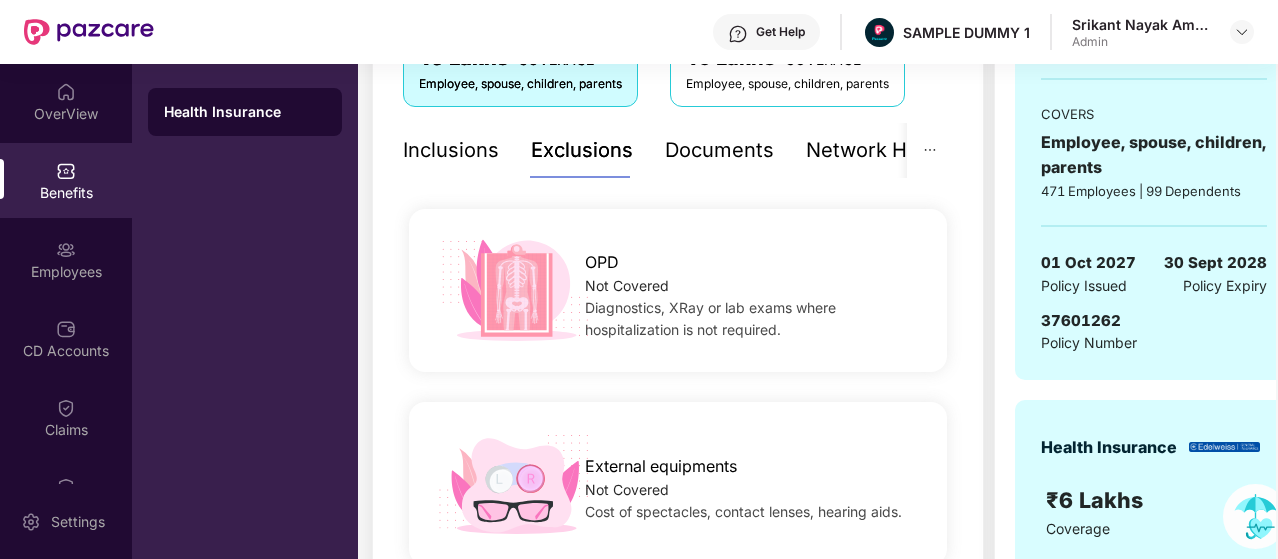 scroll, scrollTop: 400, scrollLeft: 0, axis: vertical 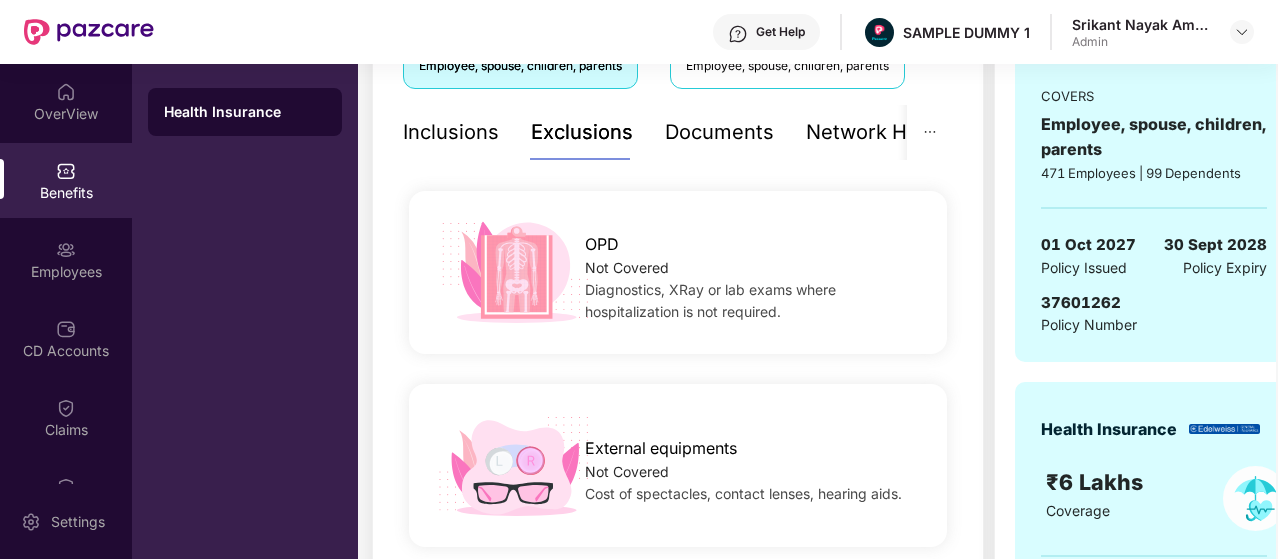 click on "Inclusions" at bounding box center [451, 132] 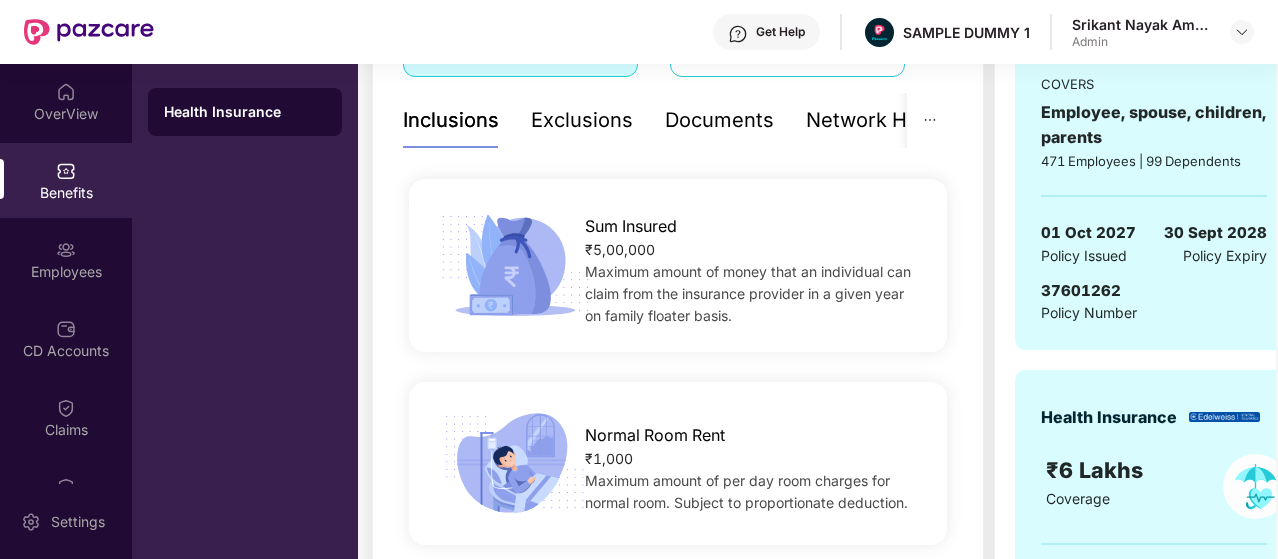 scroll, scrollTop: 400, scrollLeft: 0, axis: vertical 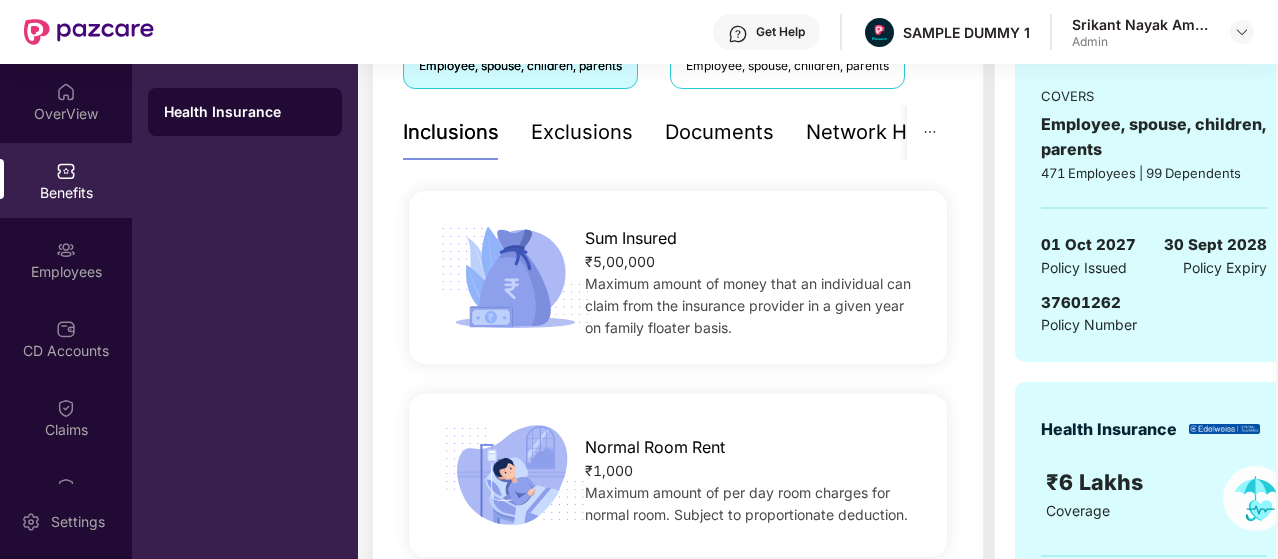 click on "Exclusions" at bounding box center (582, 132) 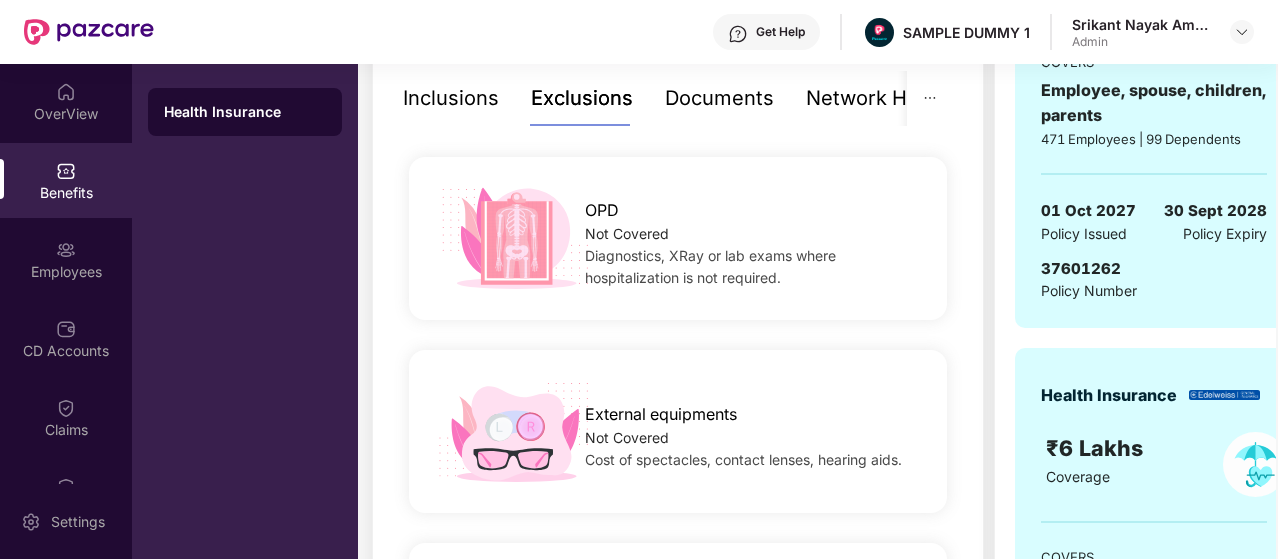 scroll, scrollTop: 300, scrollLeft: 0, axis: vertical 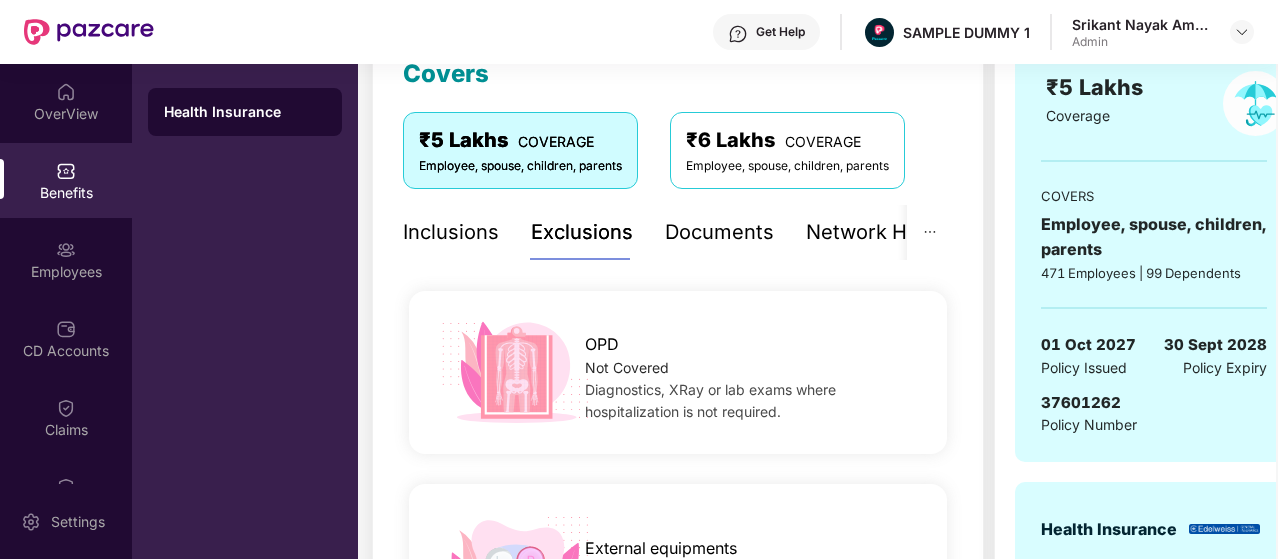 click on "Network Hospitals" at bounding box center (893, 232) 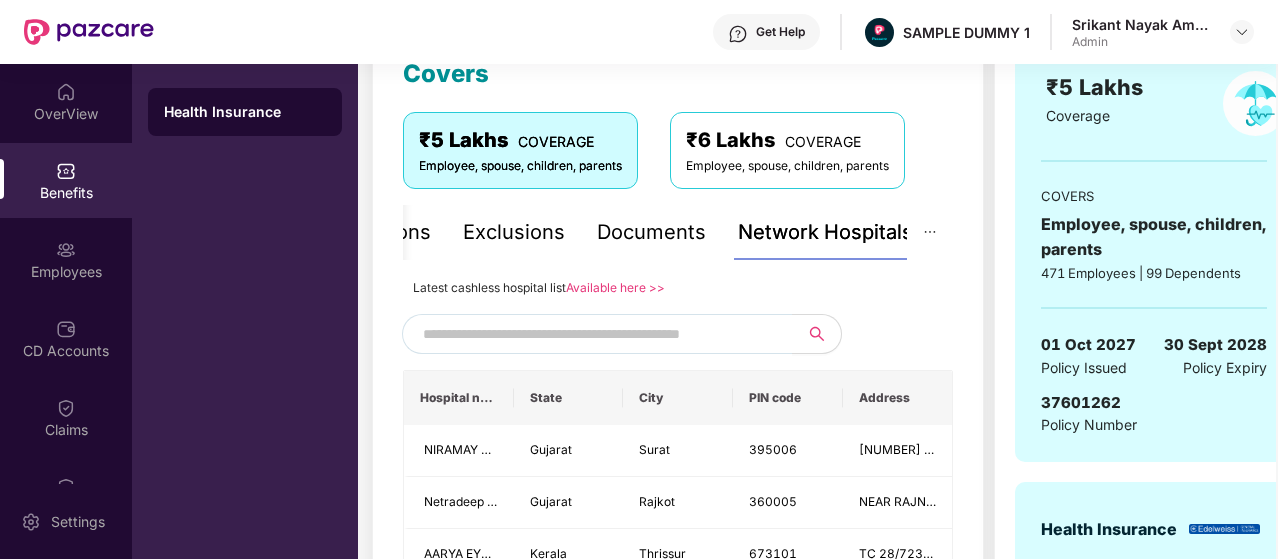 scroll, scrollTop: 400, scrollLeft: 0, axis: vertical 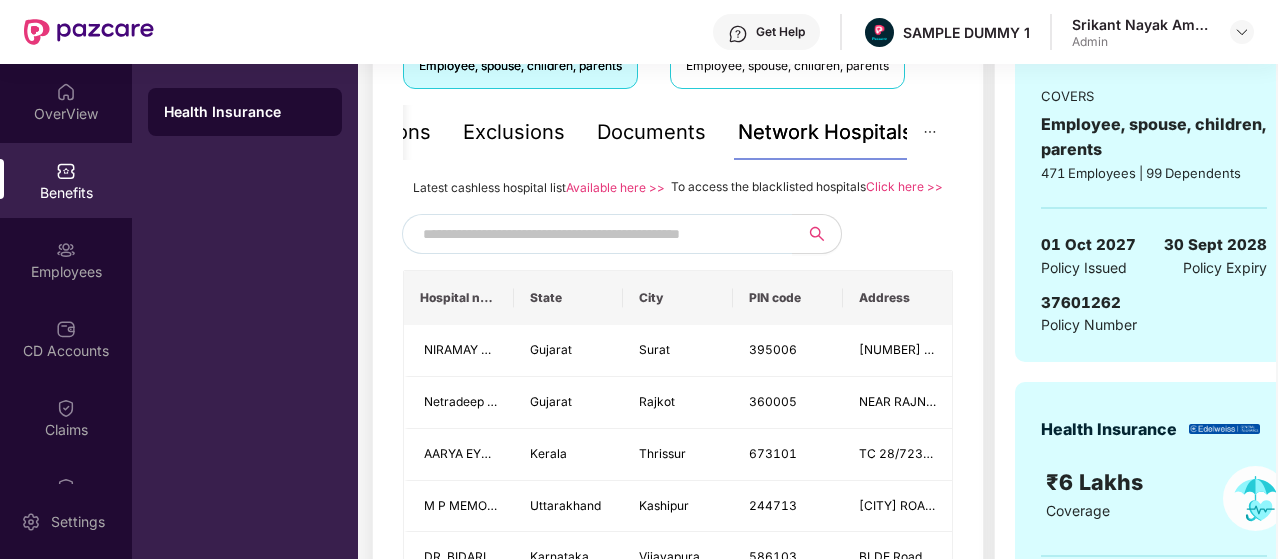click at bounding box center [594, 234] 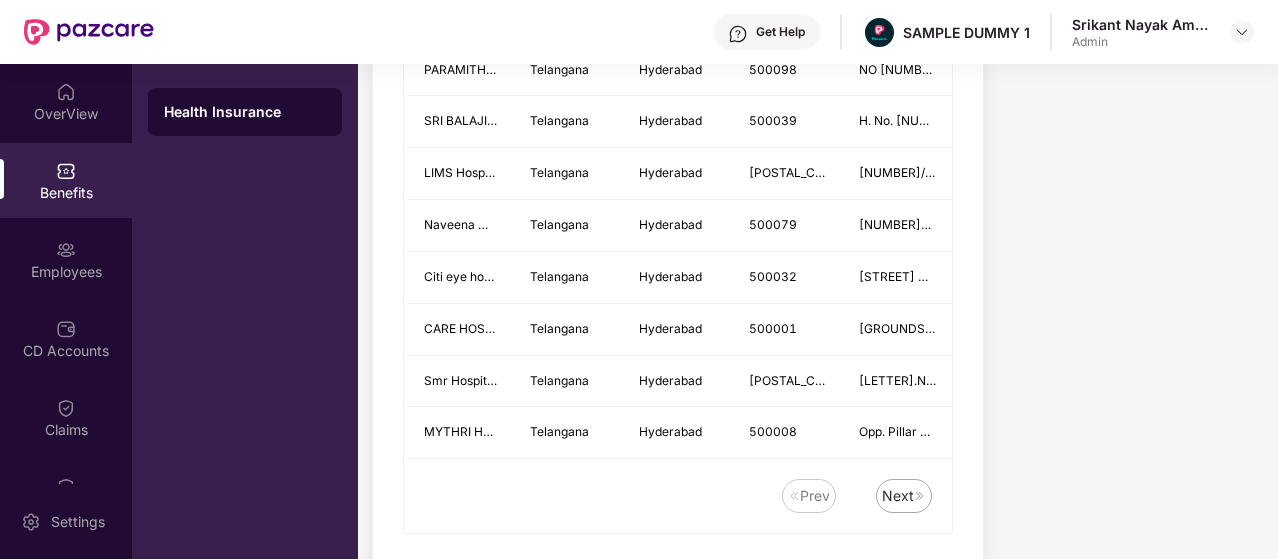 scroll, scrollTop: 2867, scrollLeft: 0, axis: vertical 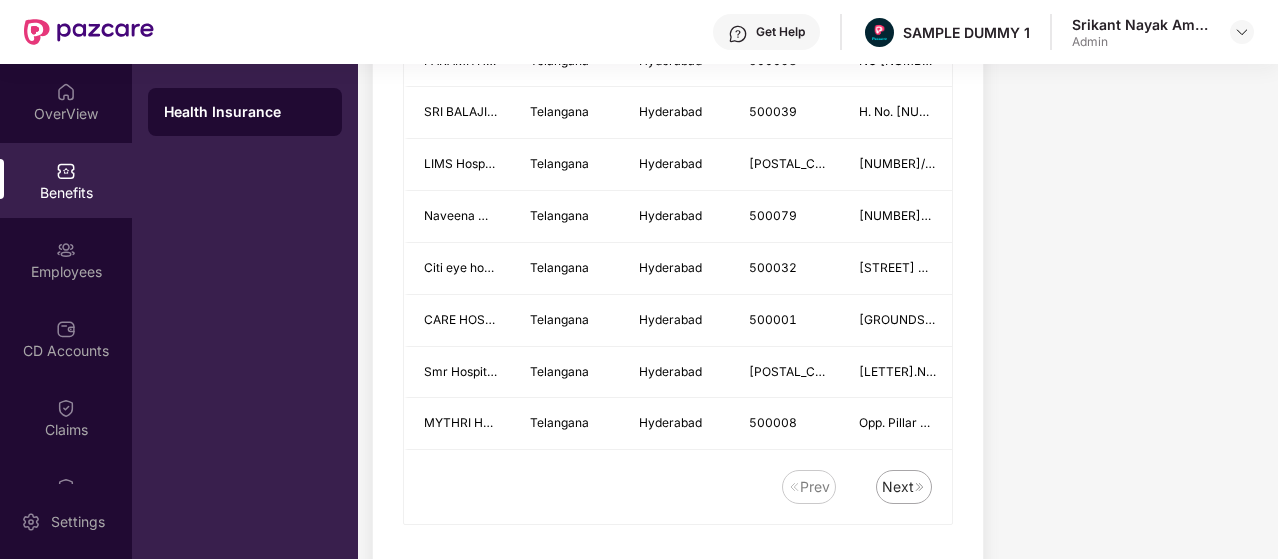 type on "*********" 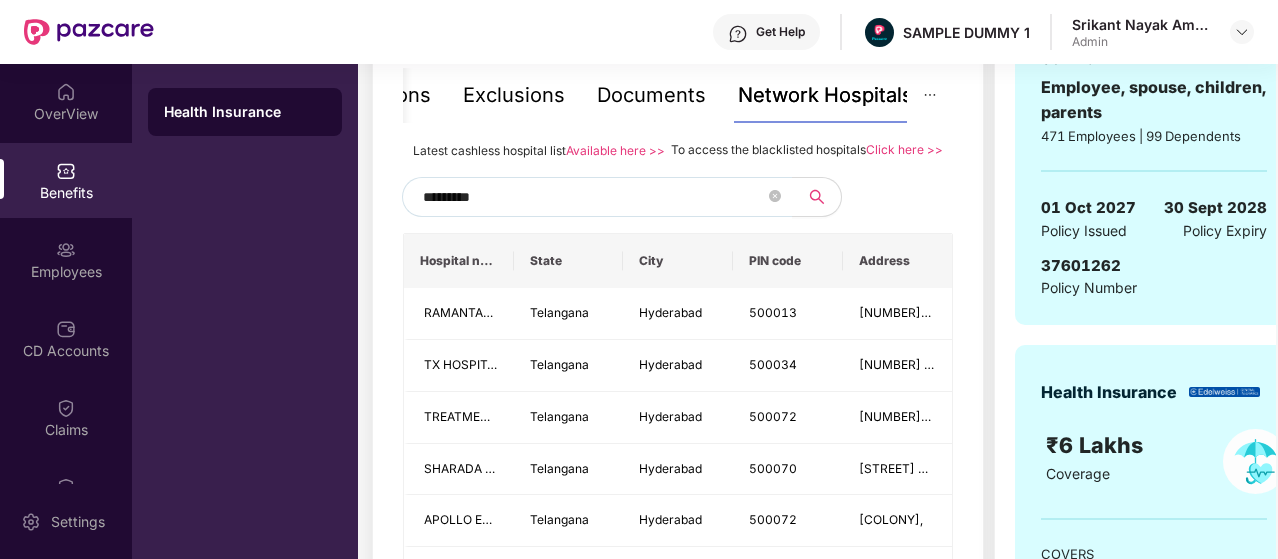scroll, scrollTop: 432, scrollLeft: 0, axis: vertical 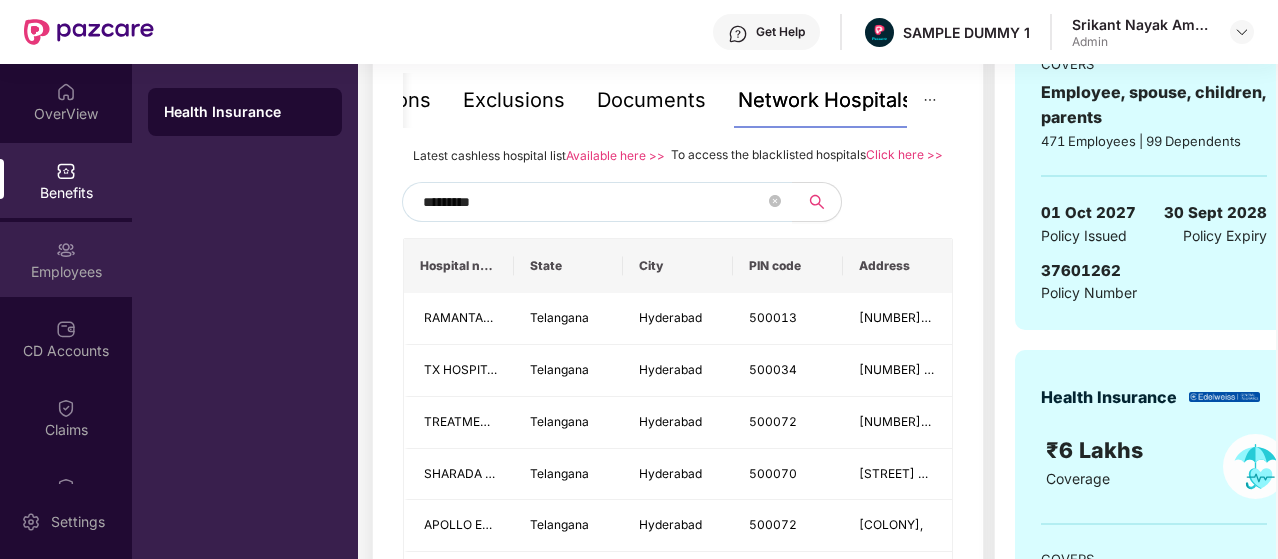 click on "Employees" at bounding box center [66, 272] 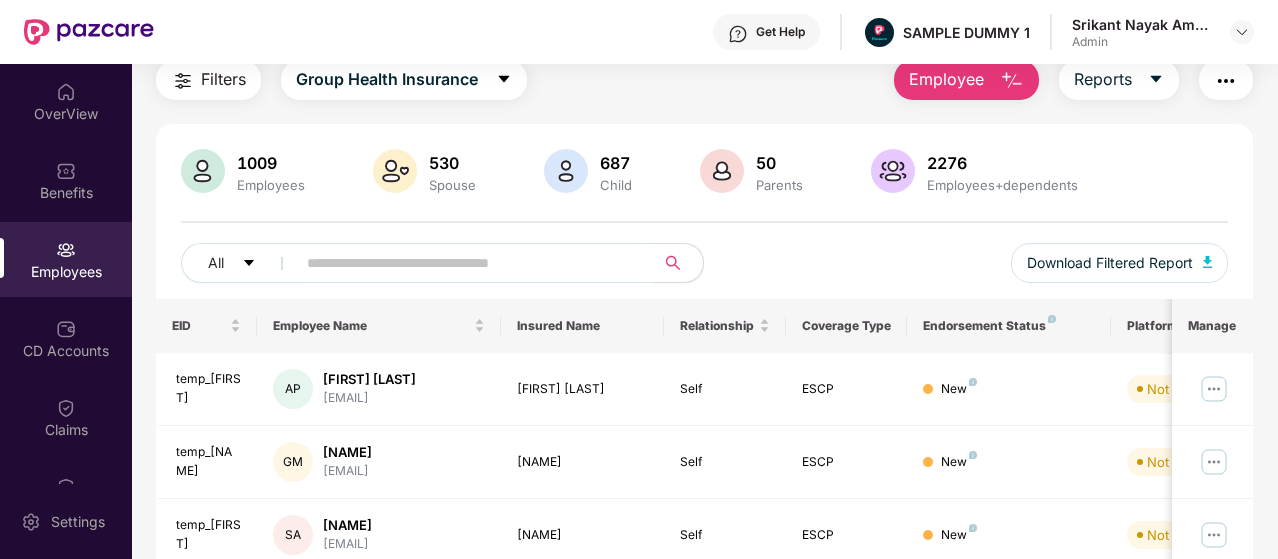 scroll, scrollTop: 0, scrollLeft: 0, axis: both 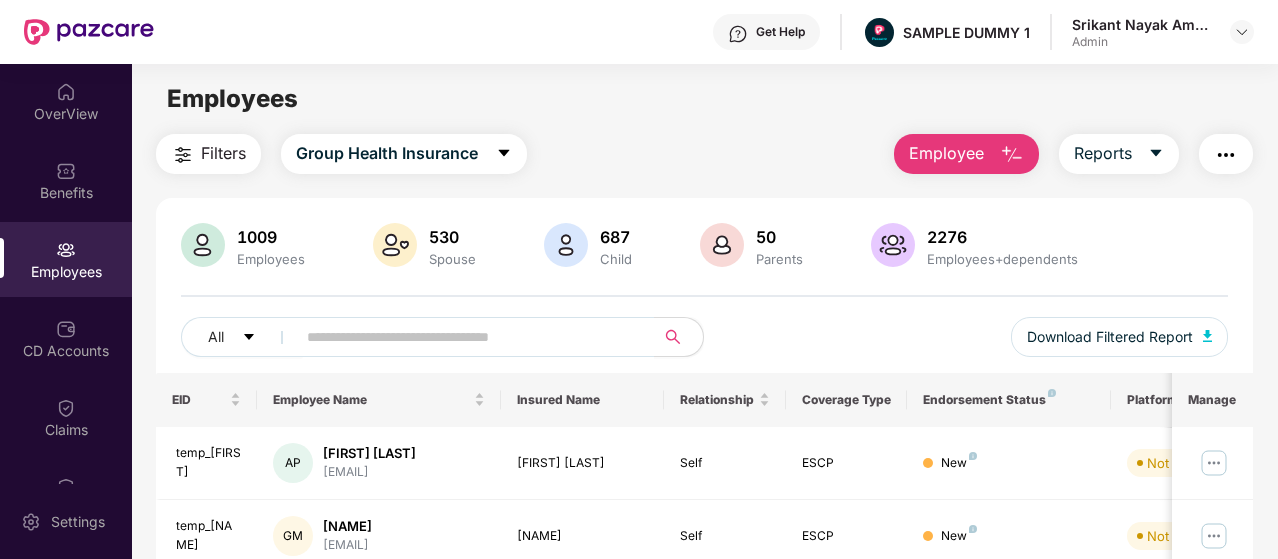 click on "Employee" at bounding box center (946, 153) 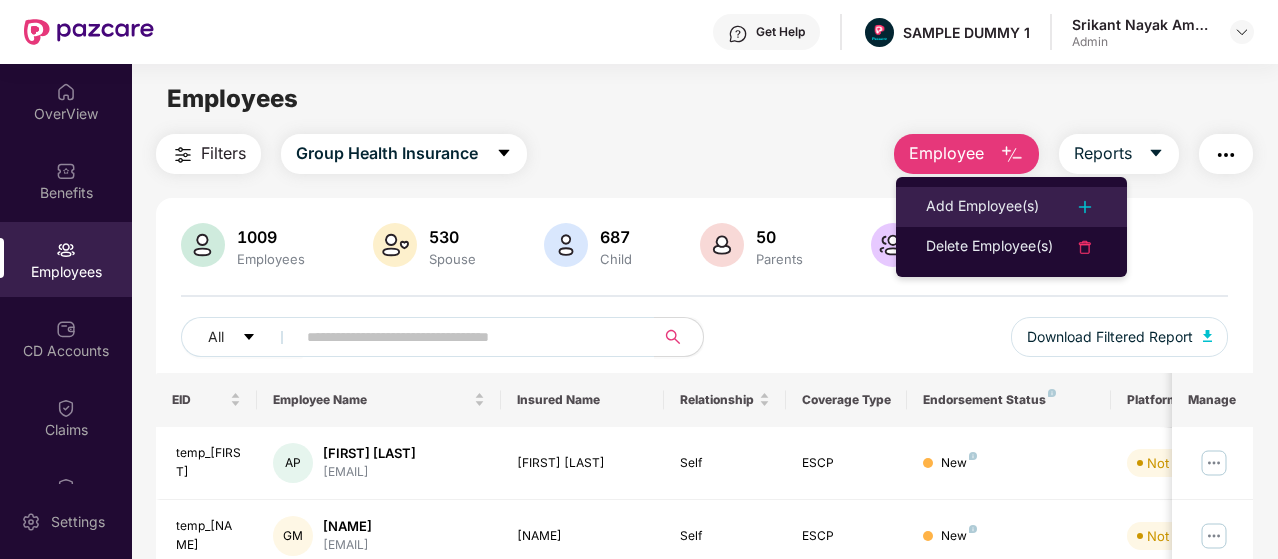 click on "Add Employee(s)" at bounding box center (982, 207) 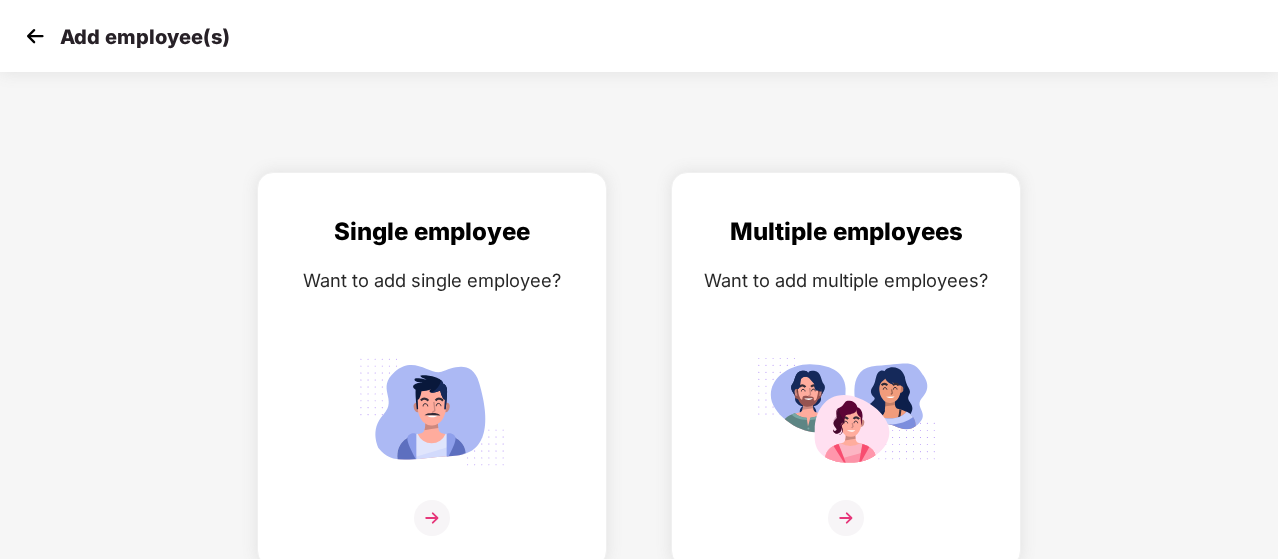 click at bounding box center [35, 36] 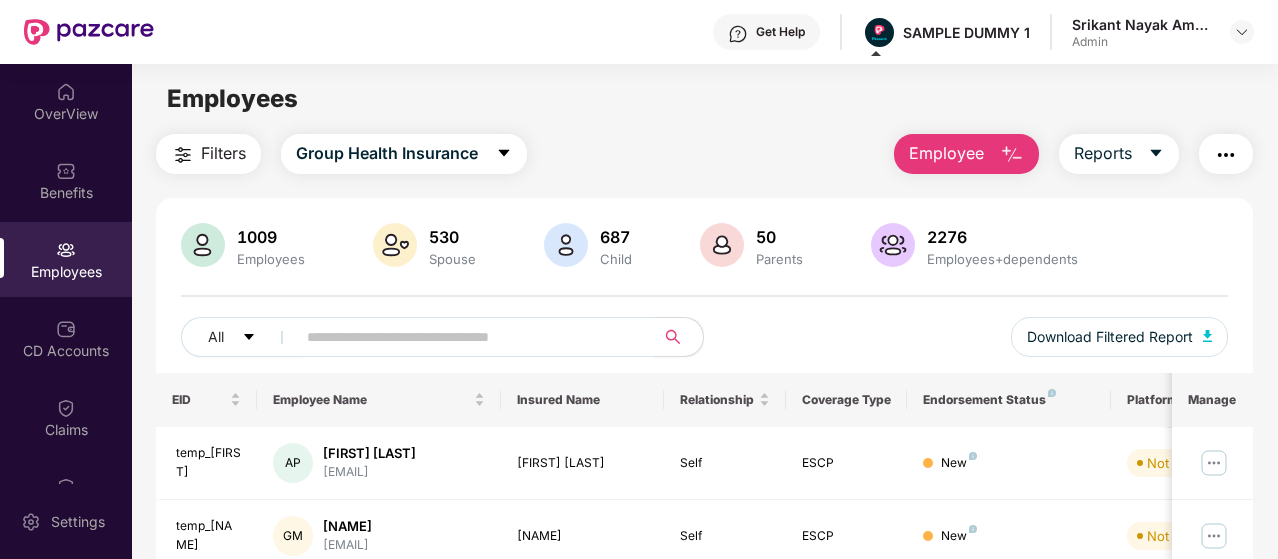 click at bounding box center [1226, 155] 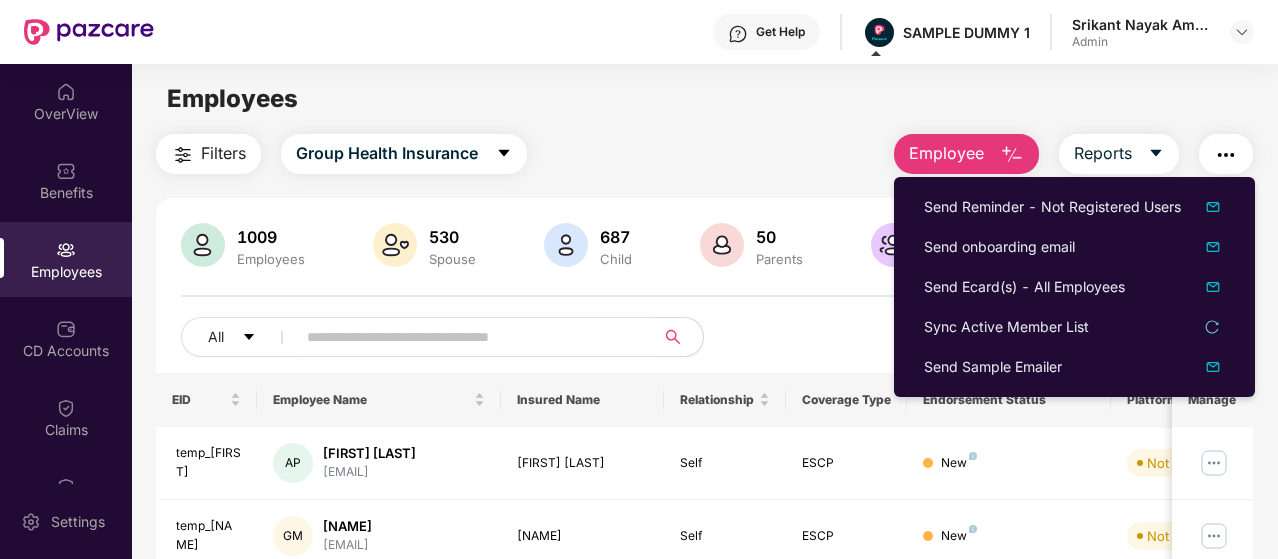 click on "Filters Group Health Insurance Employee  Reports" at bounding box center (704, 154) 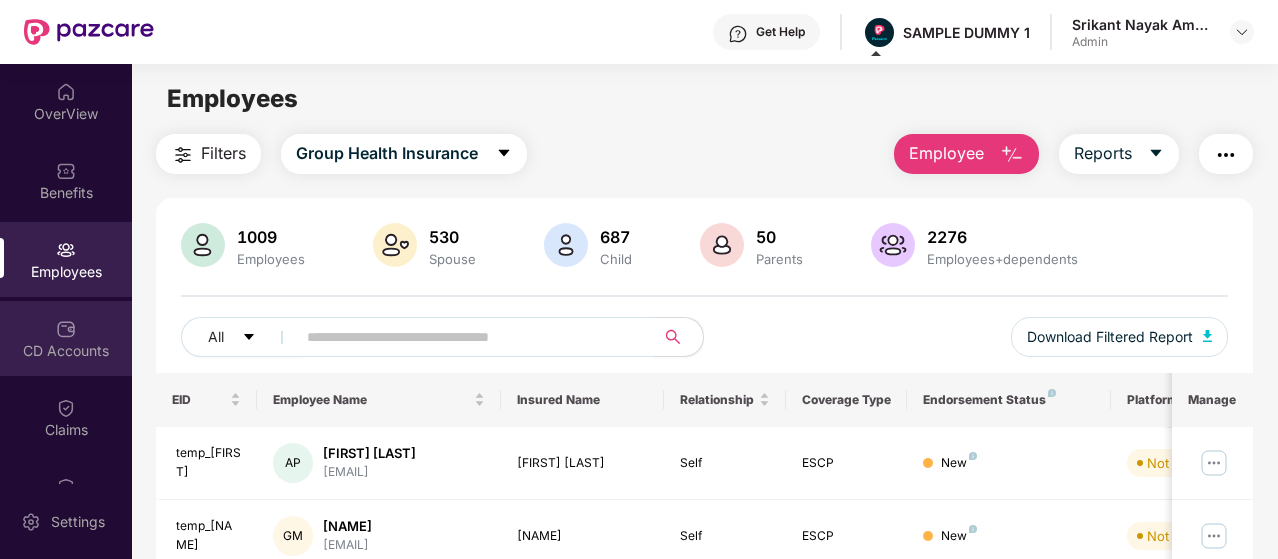 click on "CD Accounts" at bounding box center [66, 338] 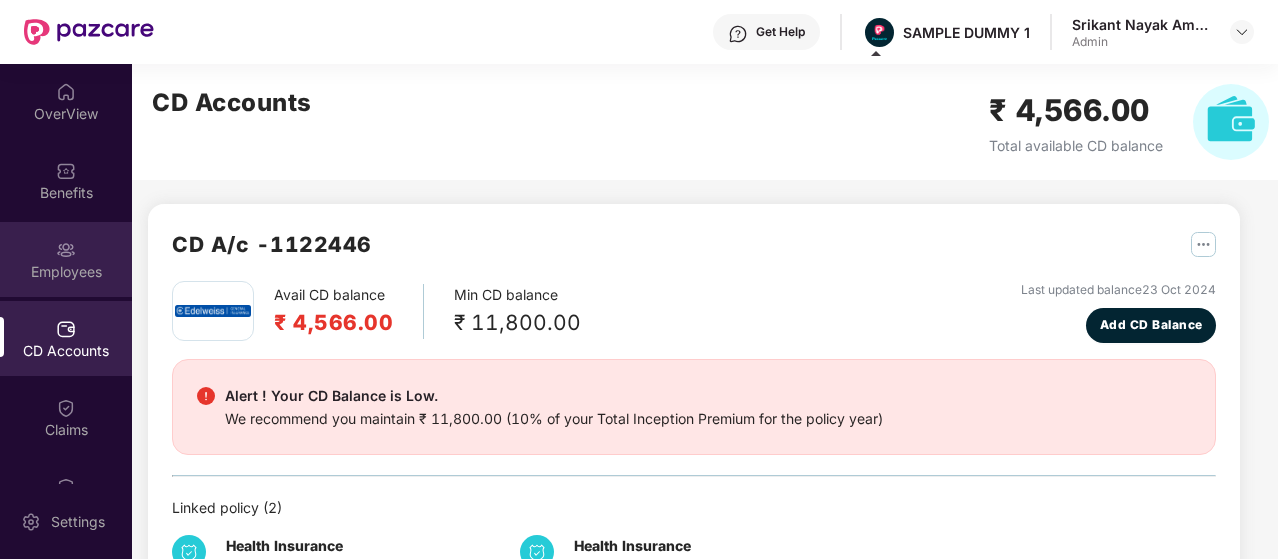 click on "Employees" at bounding box center (66, 272) 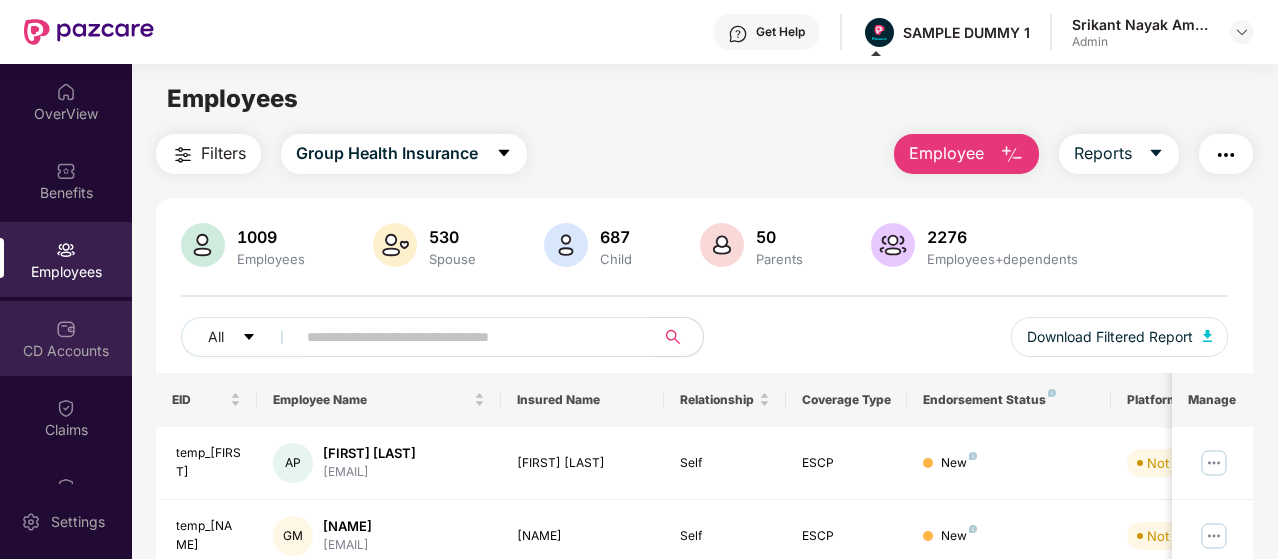 click on "CD Accounts" at bounding box center (66, 338) 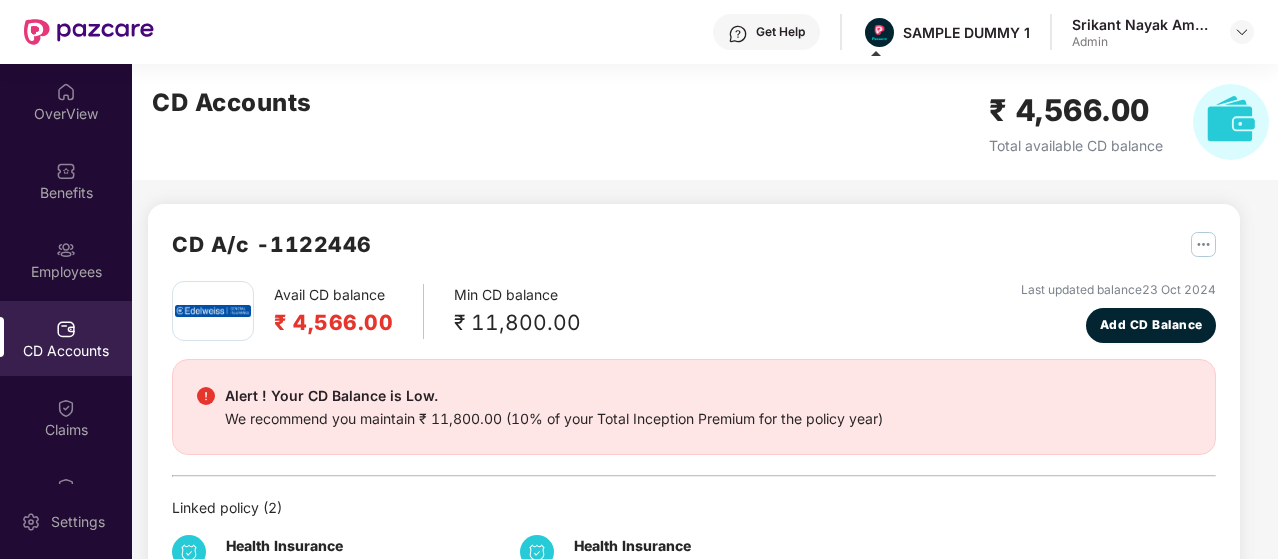 scroll, scrollTop: 18, scrollLeft: 0, axis: vertical 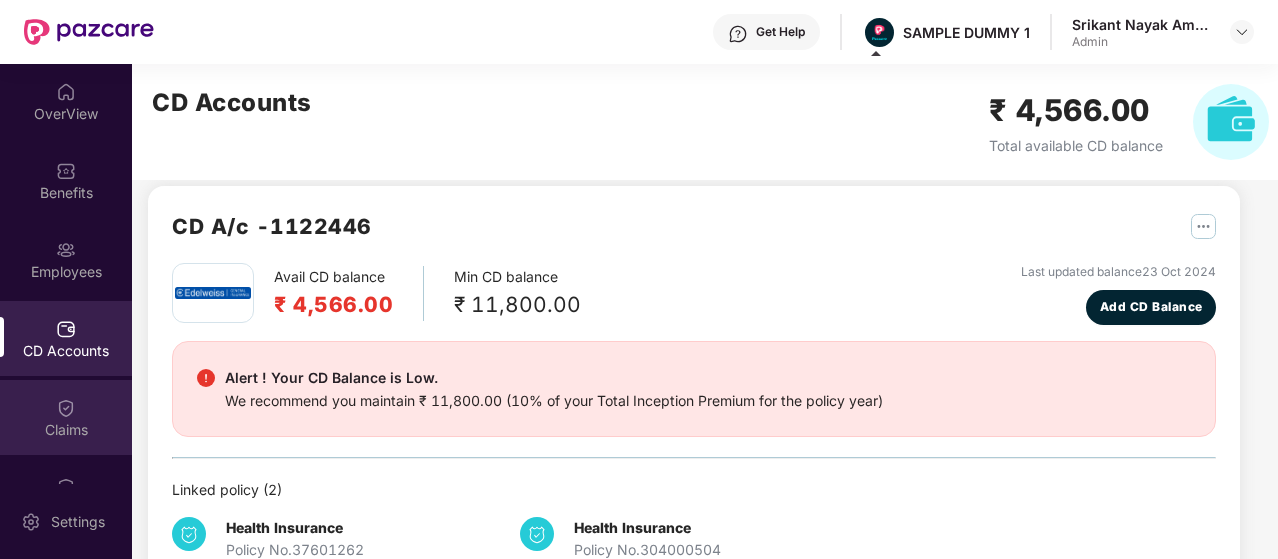 click on "Claims" at bounding box center [66, 430] 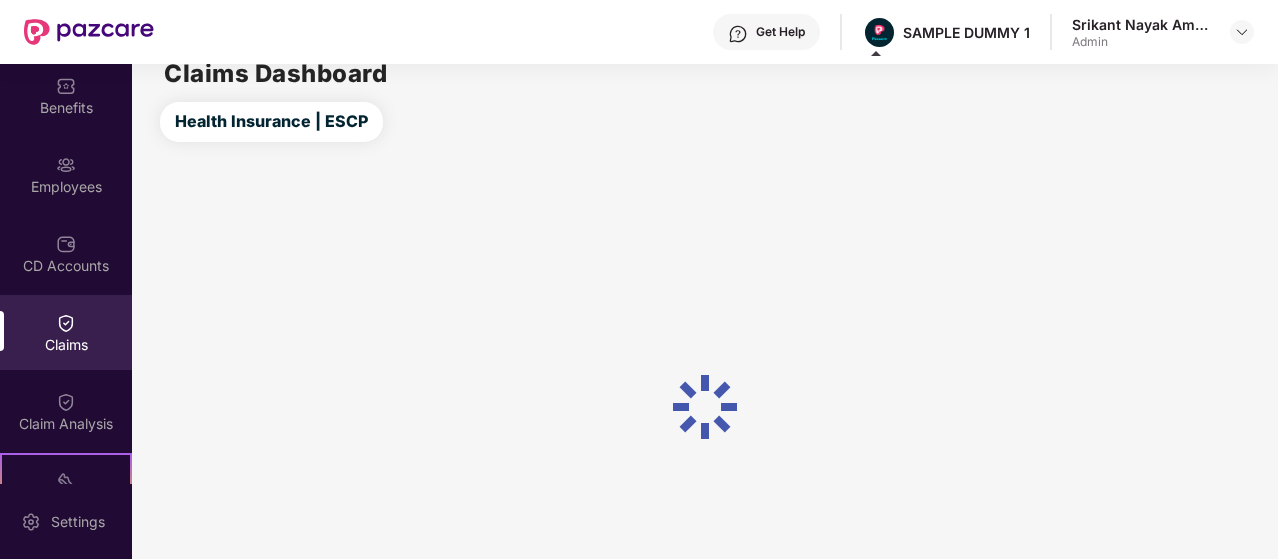 scroll, scrollTop: 86, scrollLeft: 0, axis: vertical 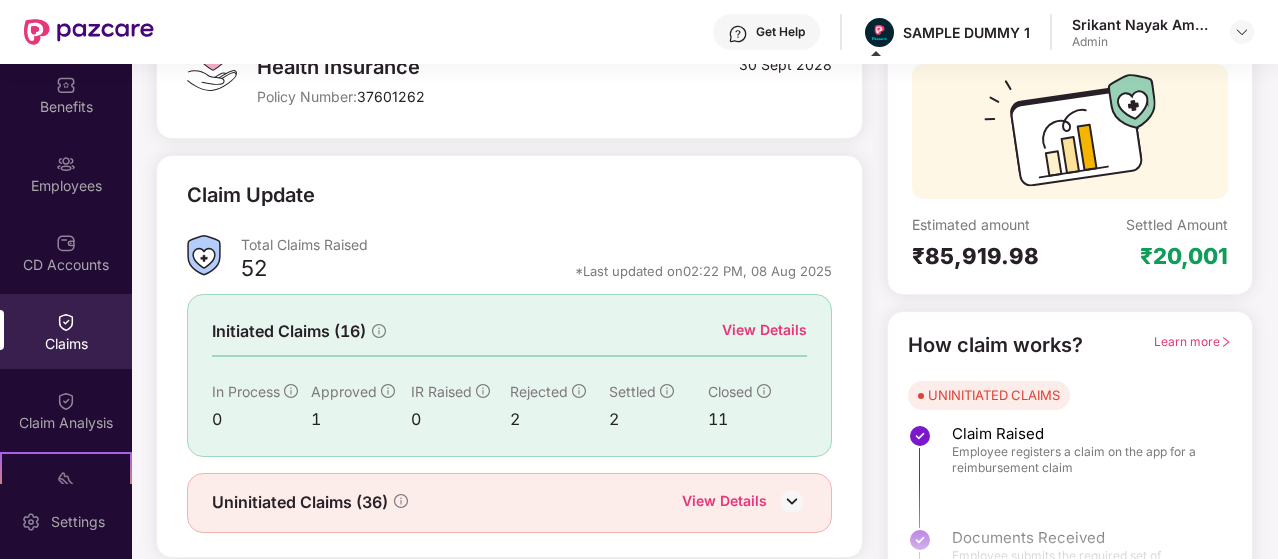 click on "View Details" at bounding box center [764, 330] 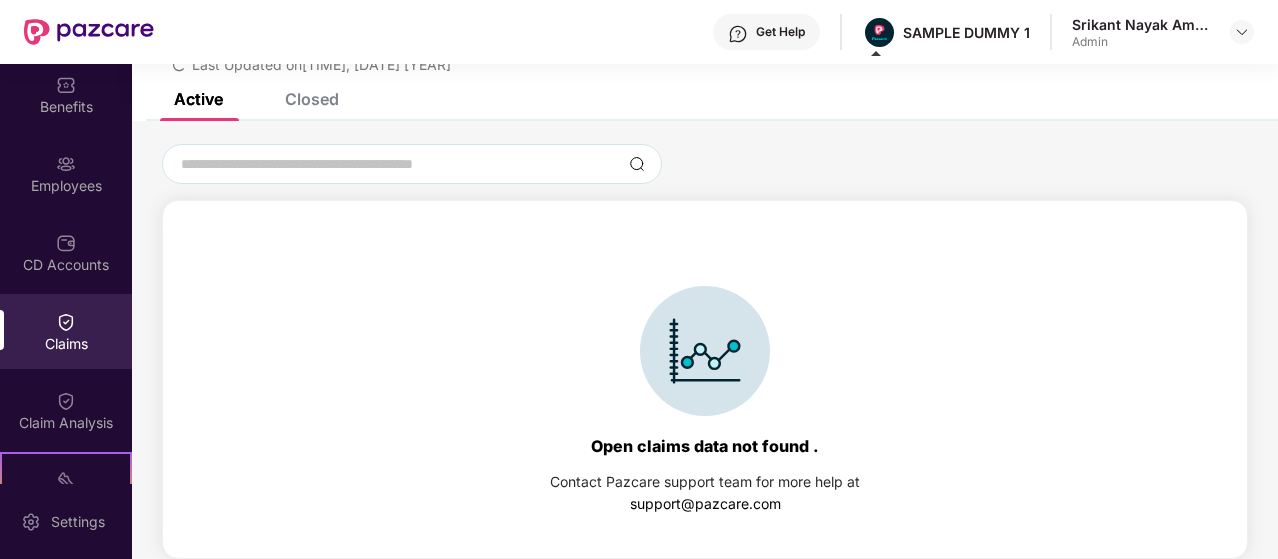 scroll, scrollTop: 86, scrollLeft: 0, axis: vertical 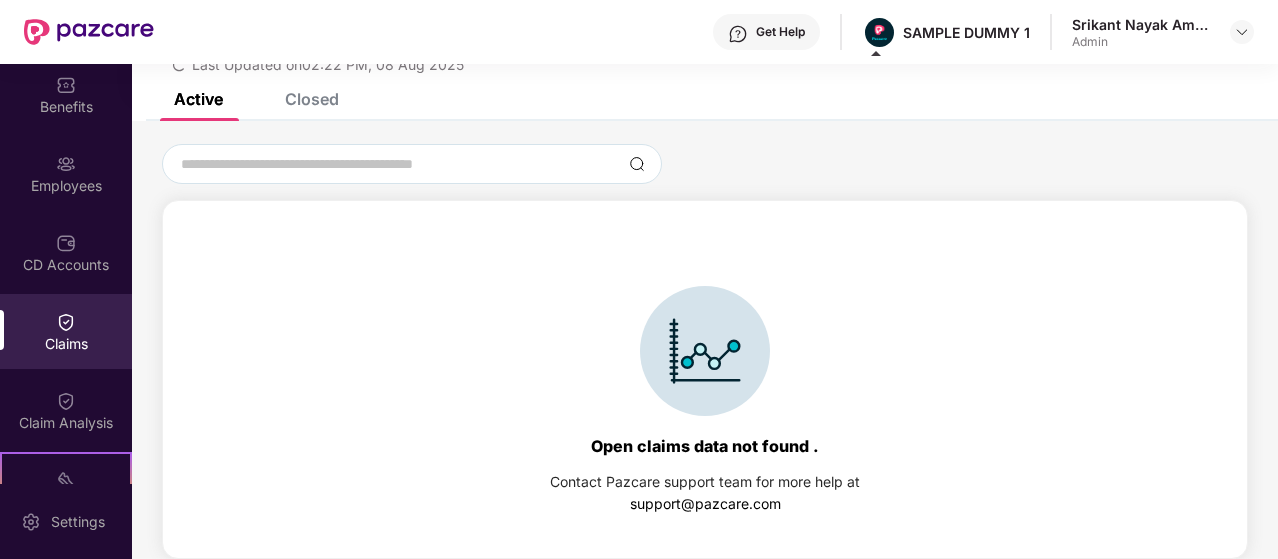 click on "Closed" at bounding box center [297, 99] 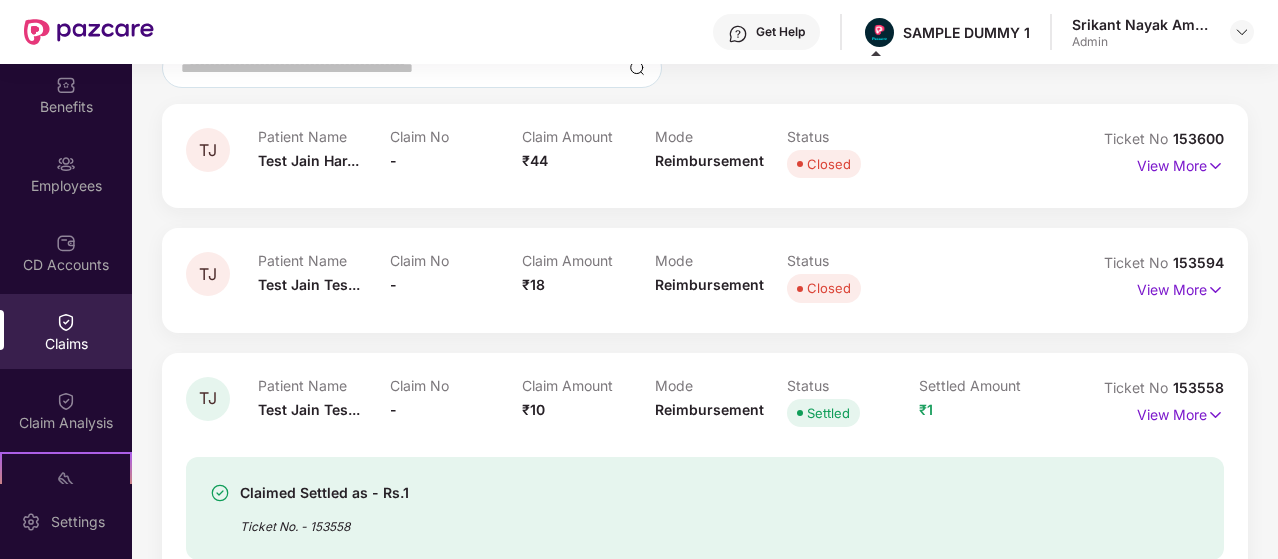 scroll, scrollTop: 183, scrollLeft: 0, axis: vertical 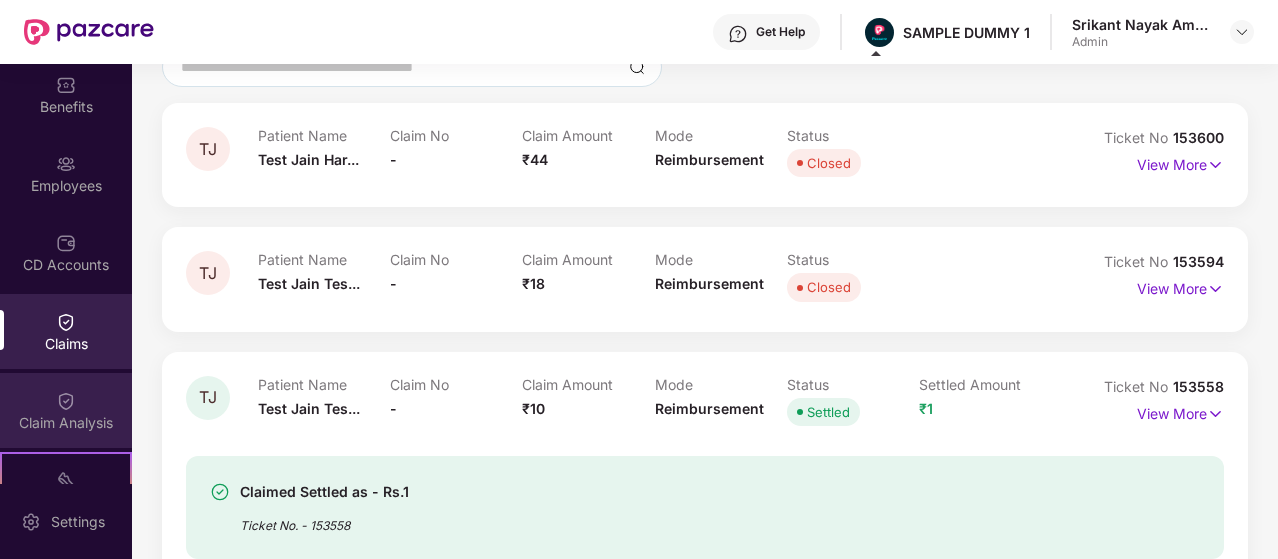 click on "Claim Analysis" at bounding box center (66, 423) 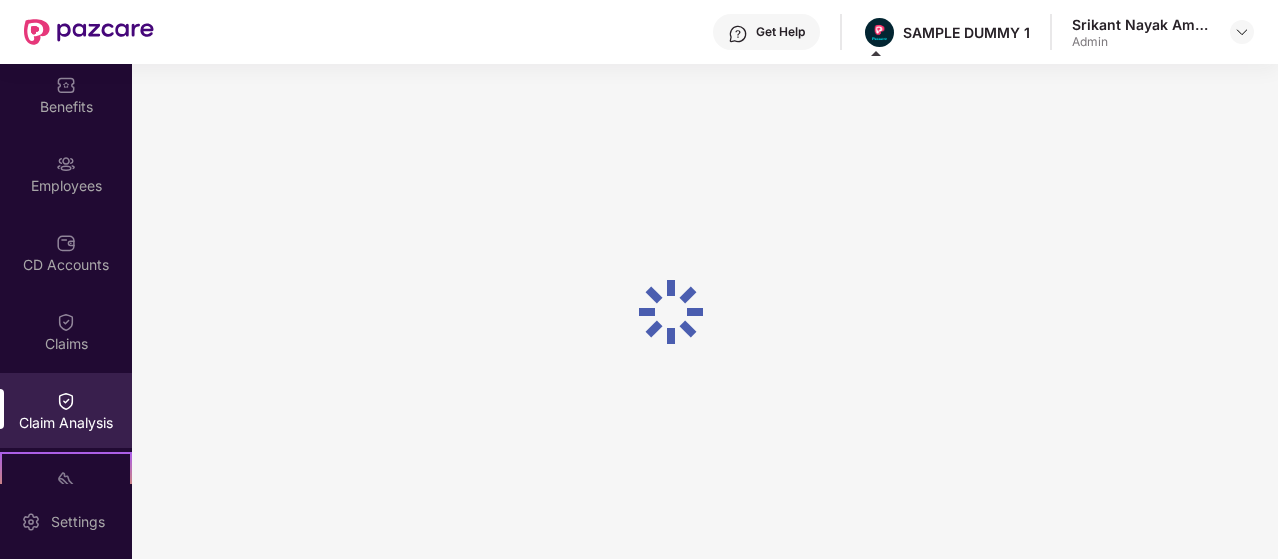 scroll, scrollTop: 0, scrollLeft: 0, axis: both 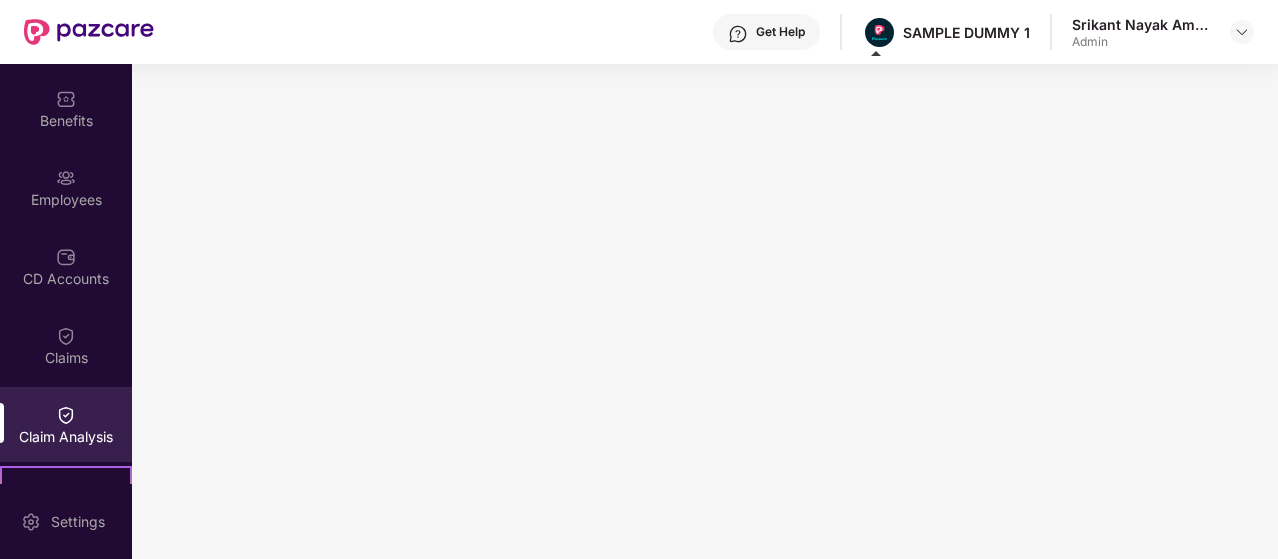 click on "Get Help" at bounding box center (766, 32) 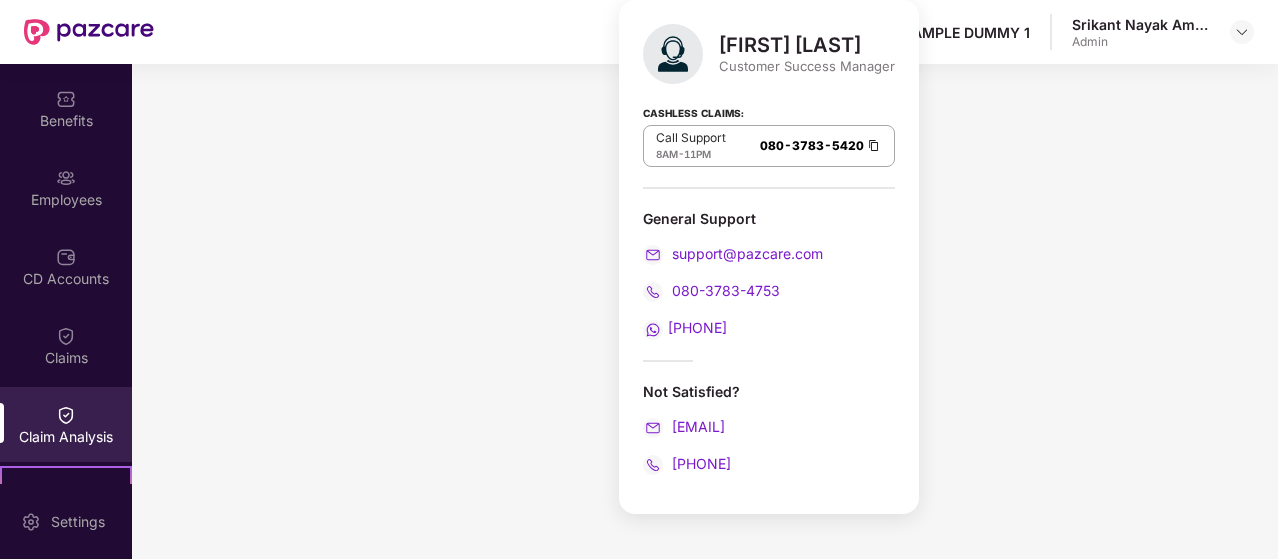 click on "Get Help SAMPLE DUMMY [NUMBER] [FIRST] [LAST] [ROLE]" at bounding box center [704, 32] 